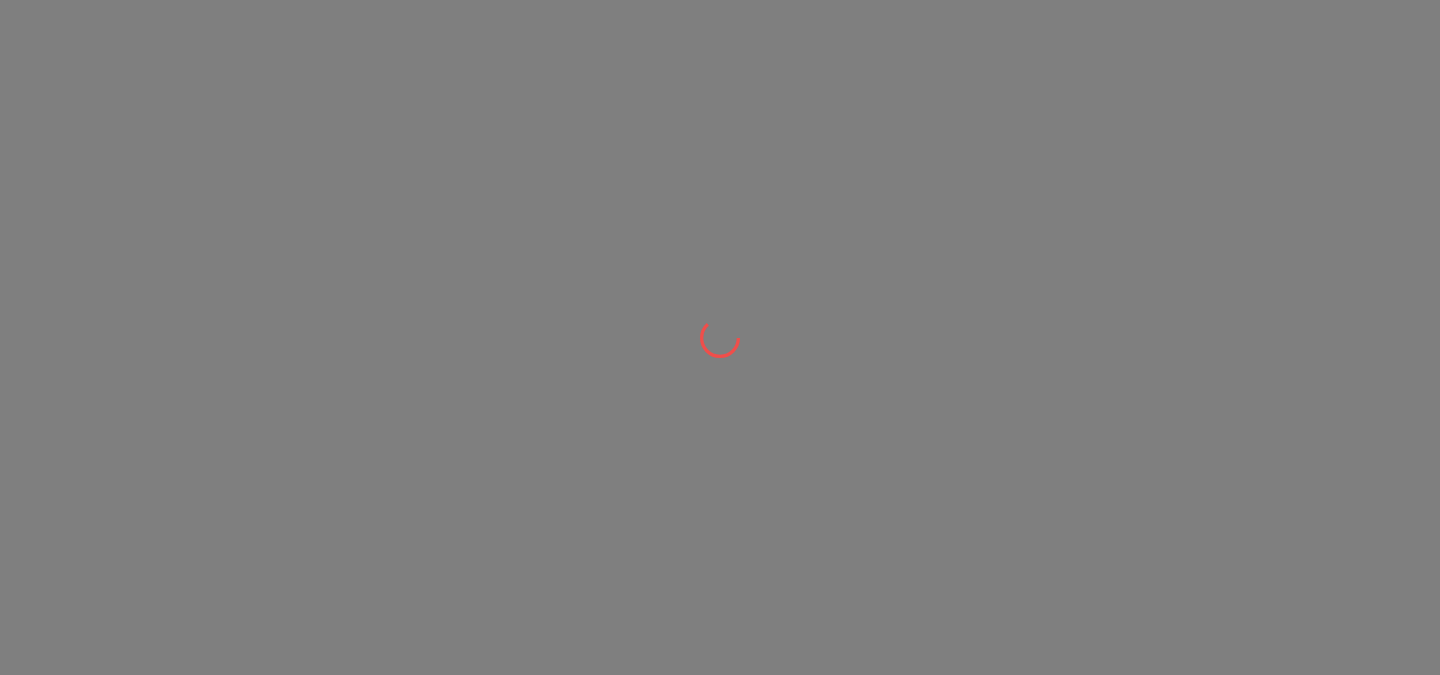 scroll, scrollTop: 0, scrollLeft: 0, axis: both 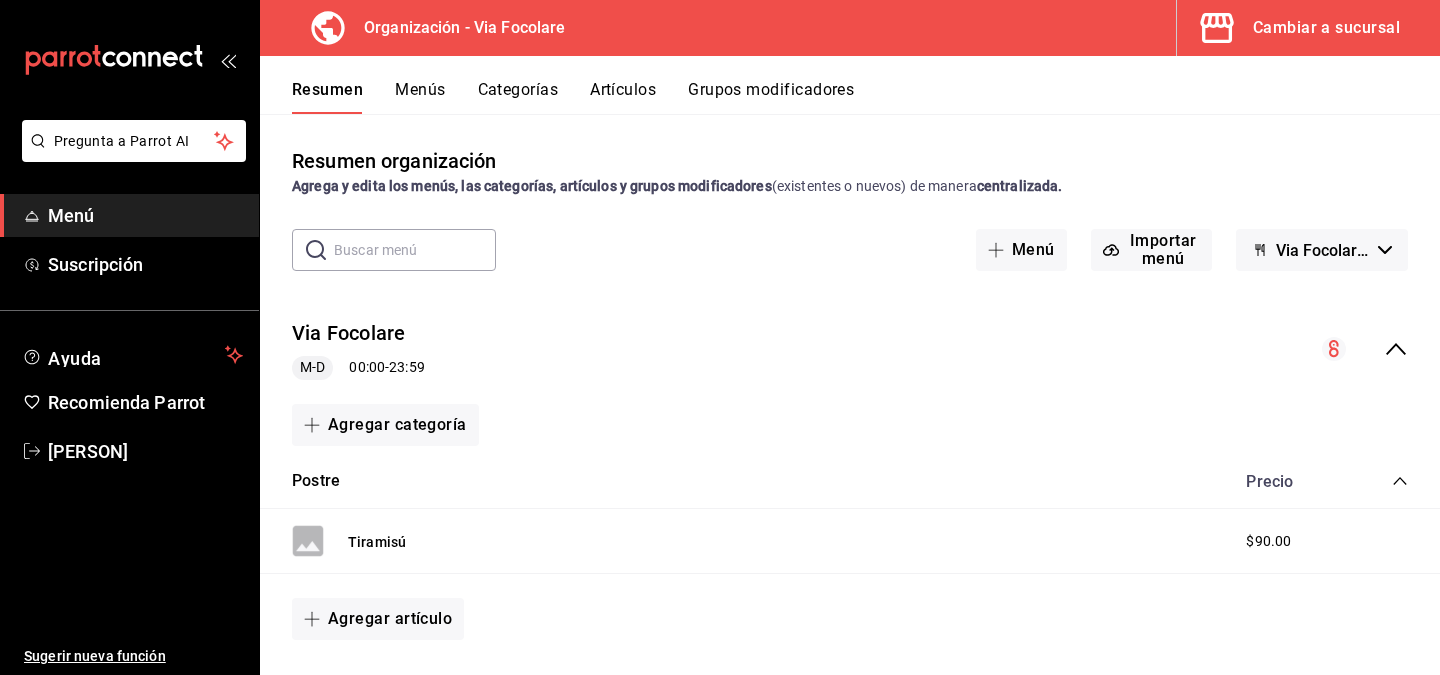 click on "Cambiar a sucursal" at bounding box center (1326, 28) 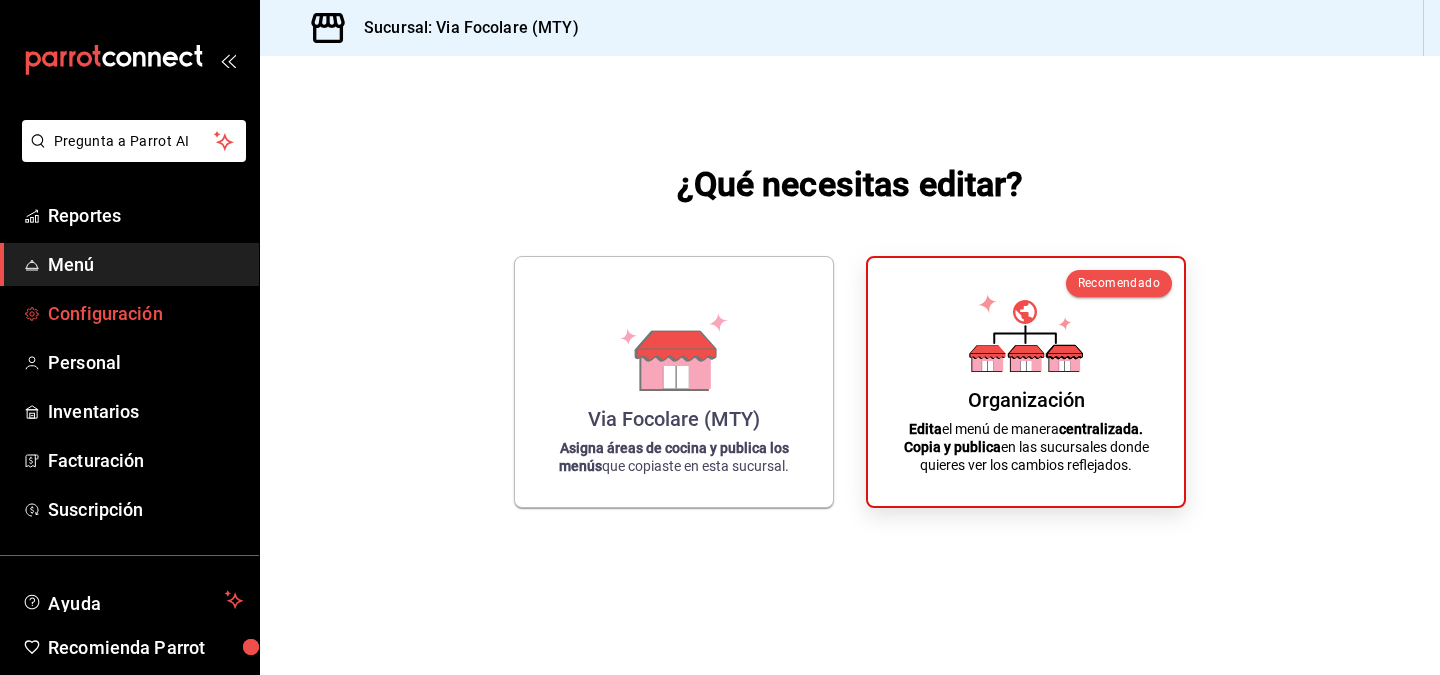 click on "Configuración" at bounding box center [145, 313] 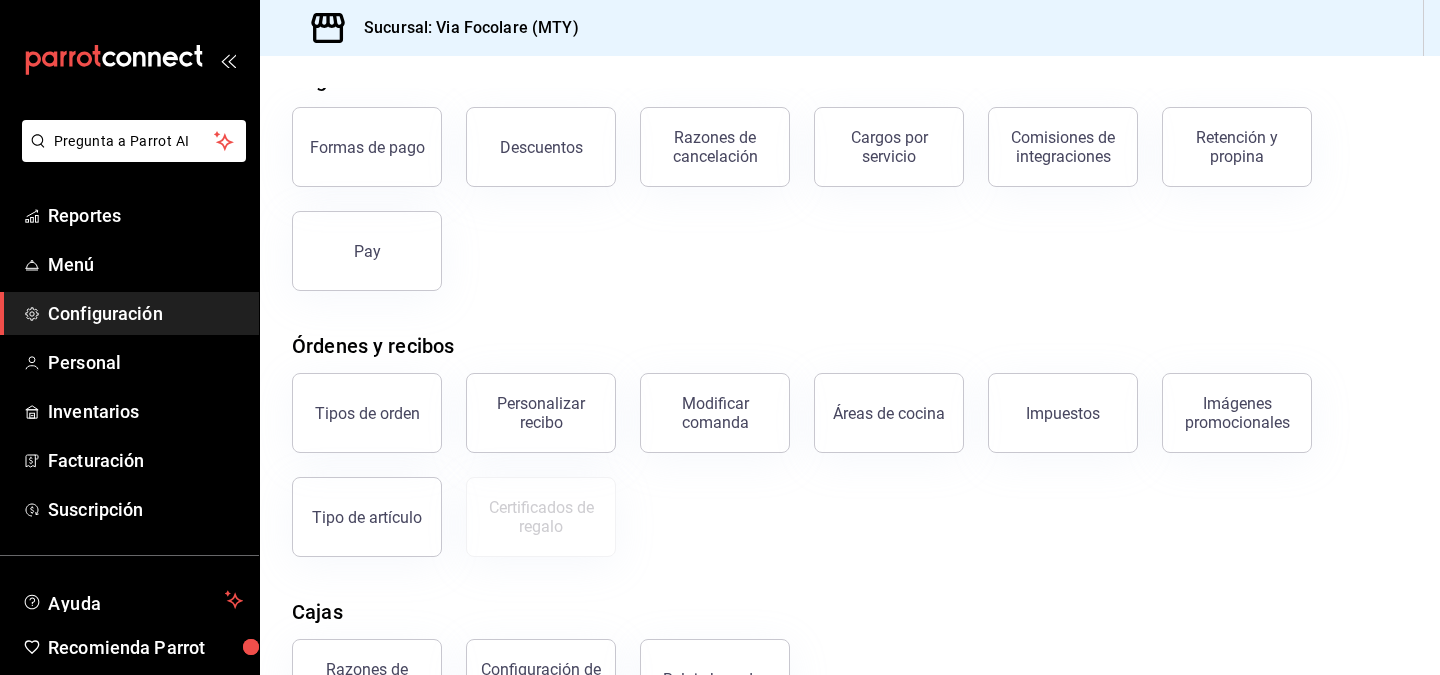 scroll, scrollTop: 98, scrollLeft: 0, axis: vertical 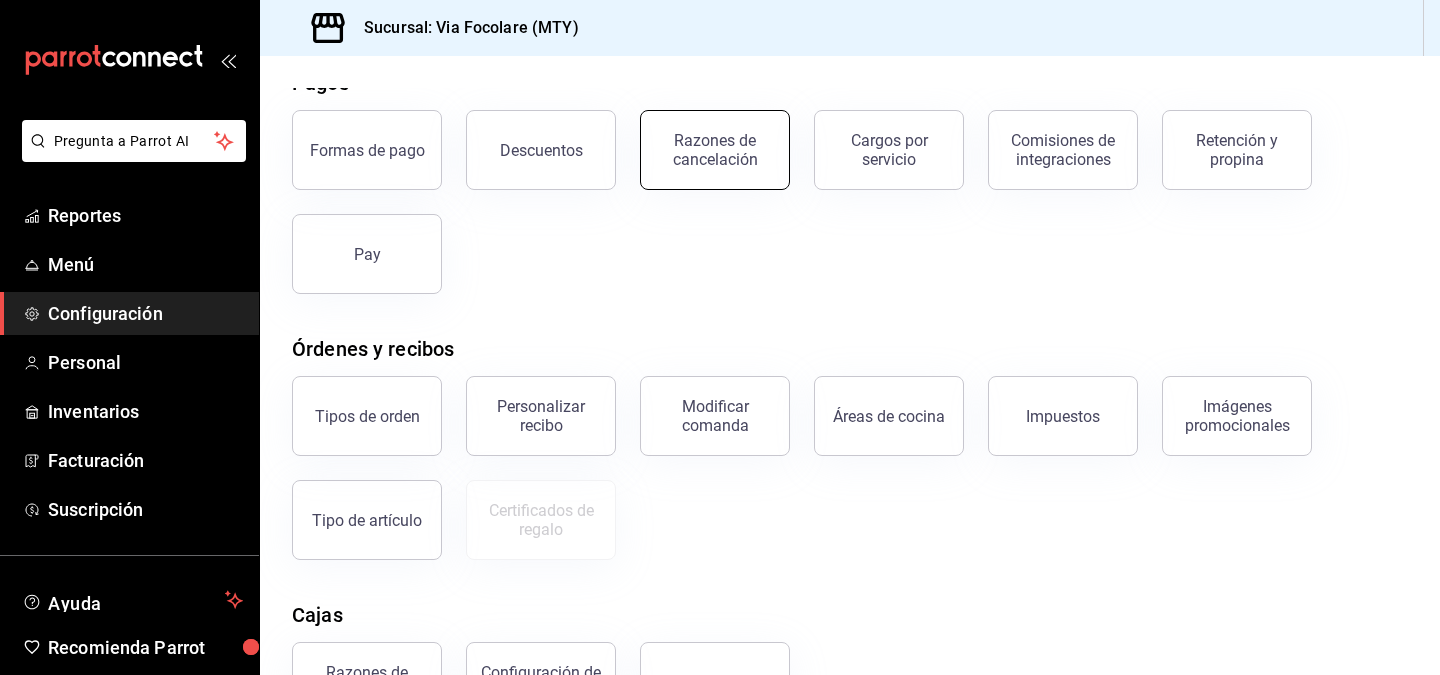 click on "Razones de cancelación" at bounding box center [715, 150] 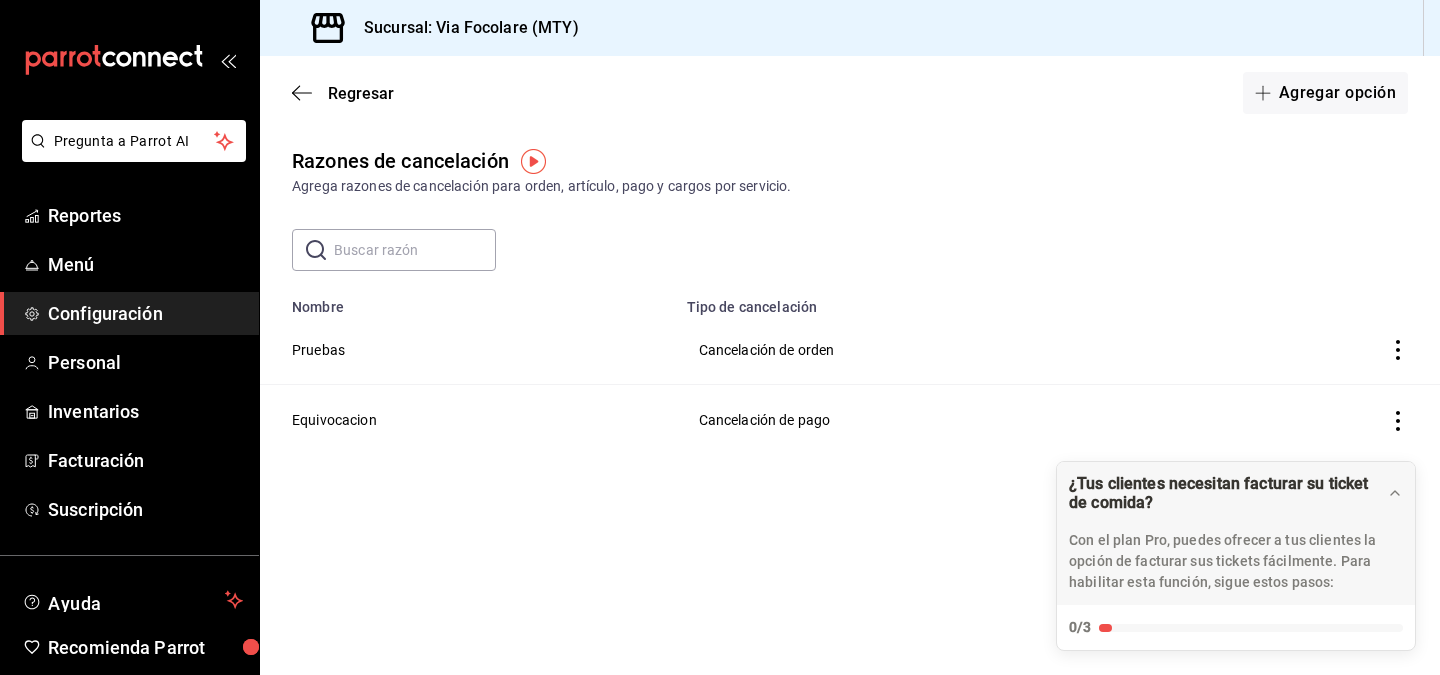 click on "Razones de cancelación Agrega razones de cancelación para orden, artículo, pago y cargos por servicio. ​ ​ Nombre Tipo de cancelación Pruebas Cancelación de orden Equivocacion Cancelación de pago" at bounding box center [850, 340] 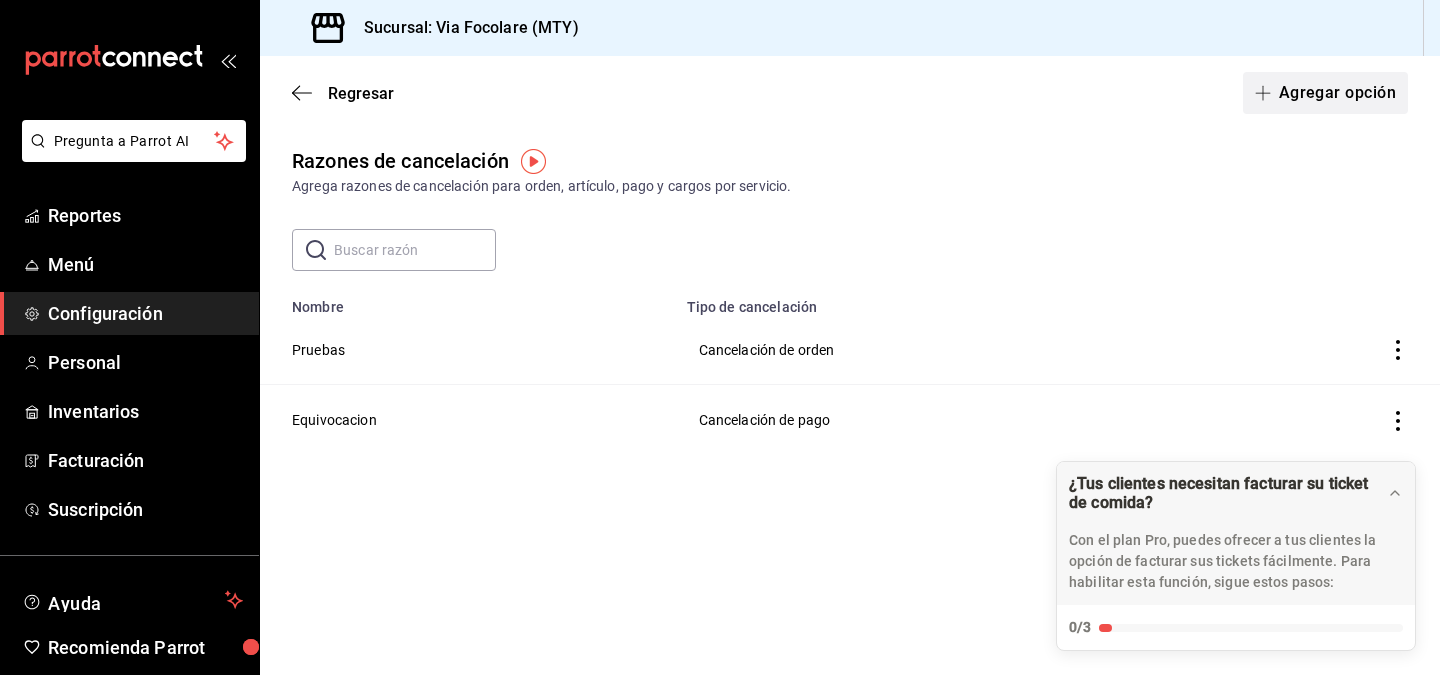 click on "Agregar opción" at bounding box center [1325, 93] 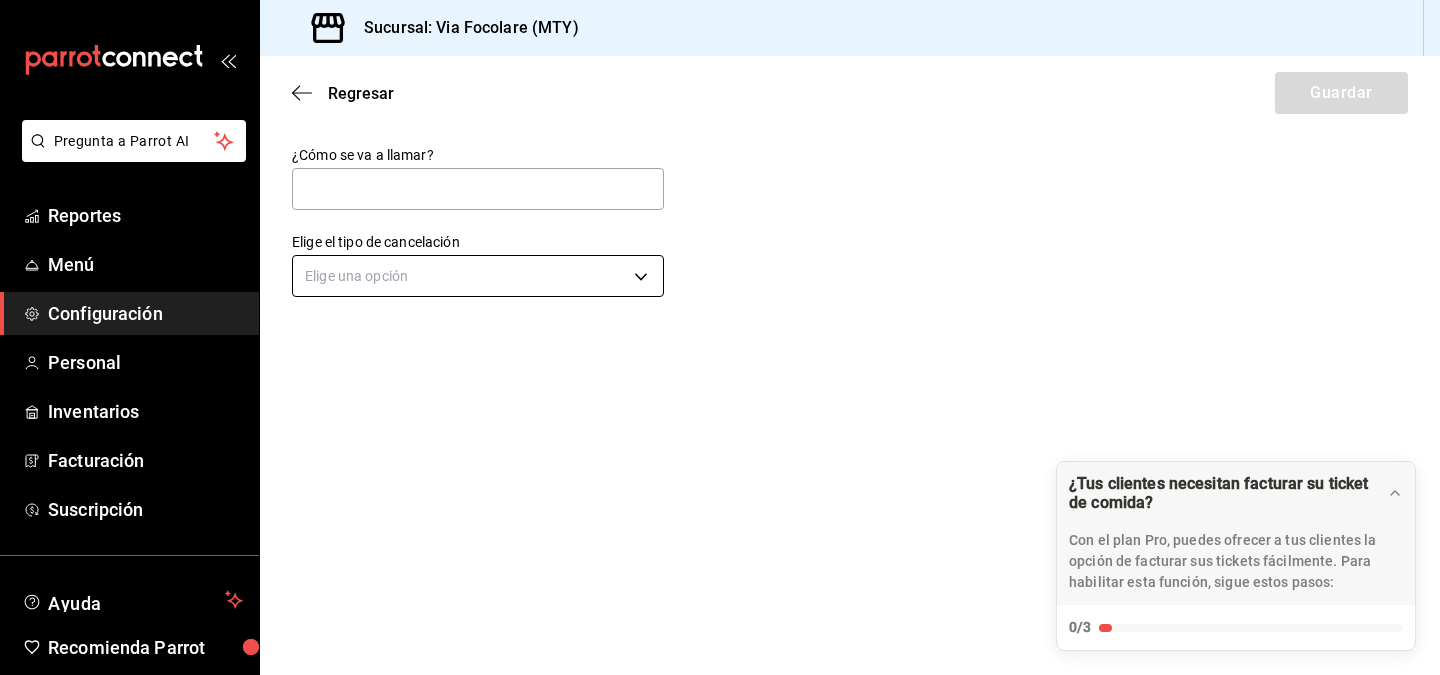 click on "Pregunta a Parrot AI Reportes   Menú   Configuración   Personal   Inventarios   Facturación   Suscripción   Ayuda Recomienda Parrot   [PERSON]   Sugerir nueva función   Sucursal: Via Focolare ([CITY]) Regresar Guardar ¿Cómo se va a llamar? Elige el tipo de cancelación Elige una opción ¿Tus clientes necesitan facturar su ticket de comida? Con el plan Pro, puedes ofrecer a tus clientes la opción de facturar sus tickets fácilmente. Para habilitar esta función, sigue estos pasos: 0/3 Datos de emisión Agrega los datos fiscales esenciales de tu restaurante, como RFC, régimen fiscal y sellos fiscales. Agregar datos Portal de auto facturación Configura tu portal para que los clientes generen sus facturas su ticket. Configura tu portal Activar código QR en recibo Activa el QR en el recibo desde configuración del portal. Ir a Personalizar recibo GANA 1 MES GRATIS EN TU SUSCRIPCIÓN AQUÍ Ver video tutorial Ir a video Pregunta a Parrot AI Reportes   Menú   Configuración   Personal   Inventarios" at bounding box center [720, 337] 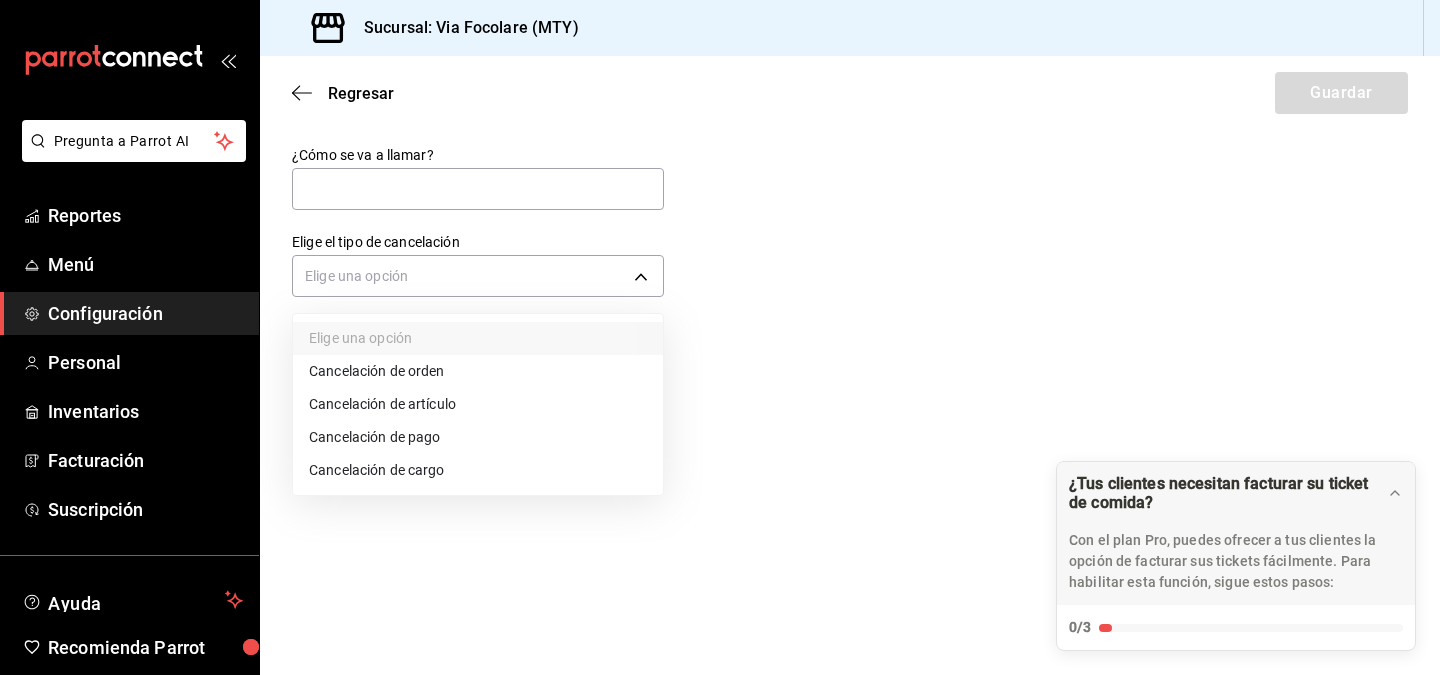 click on "Cancelación de artículo" at bounding box center (478, 404) 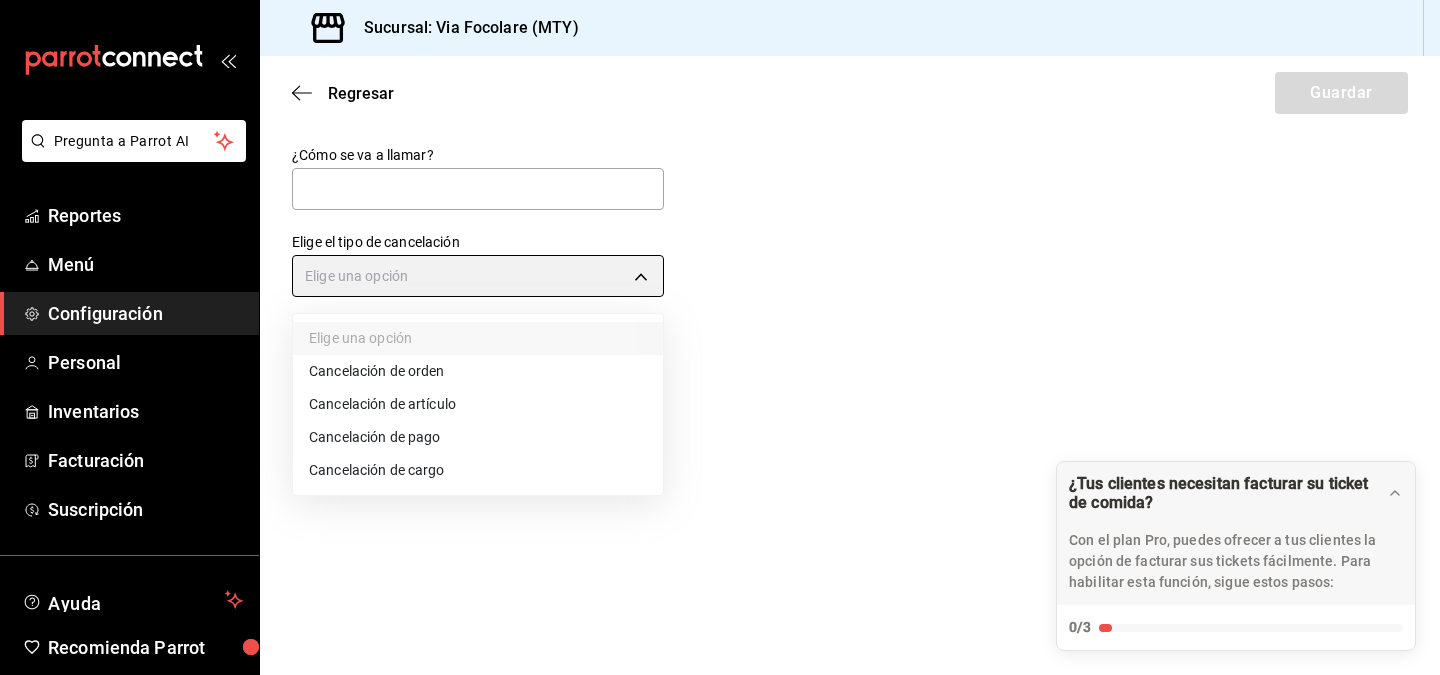 type on "ORDER_ITEM" 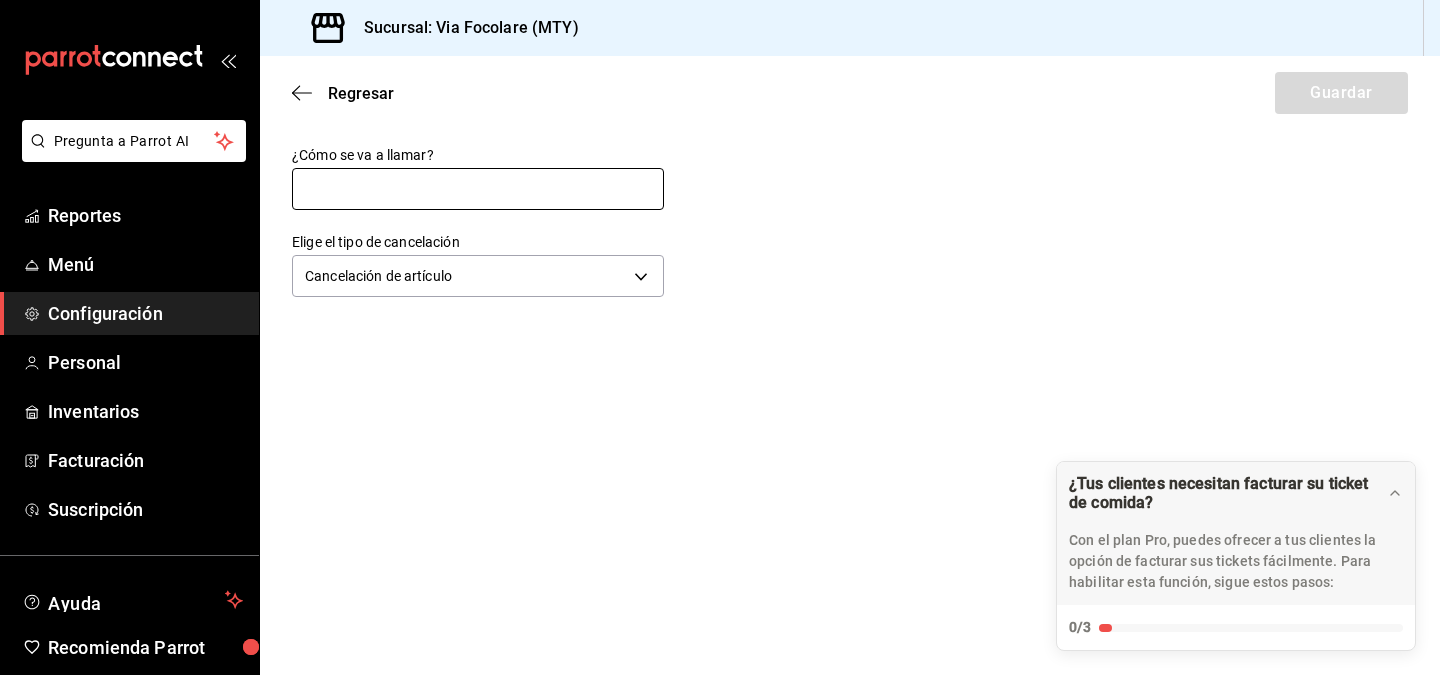 click at bounding box center (478, 189) 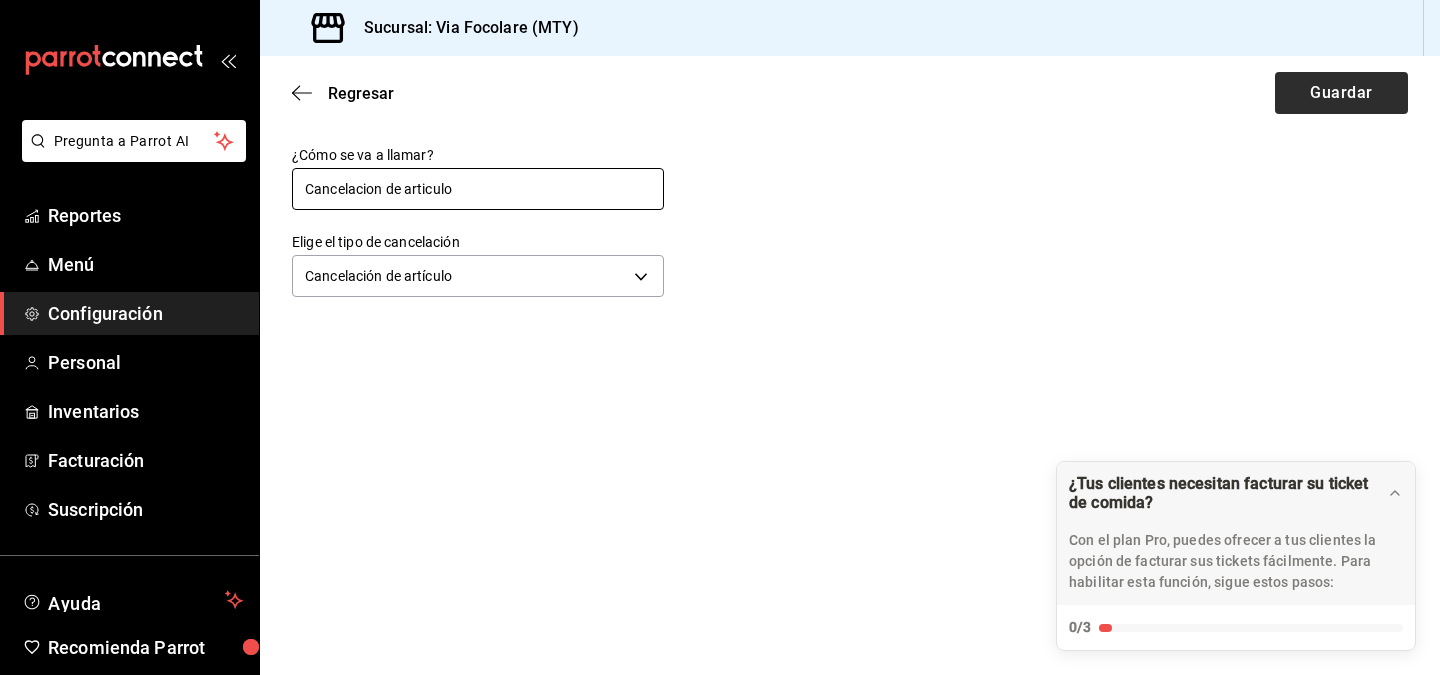 type on "Cancelacion de articulo" 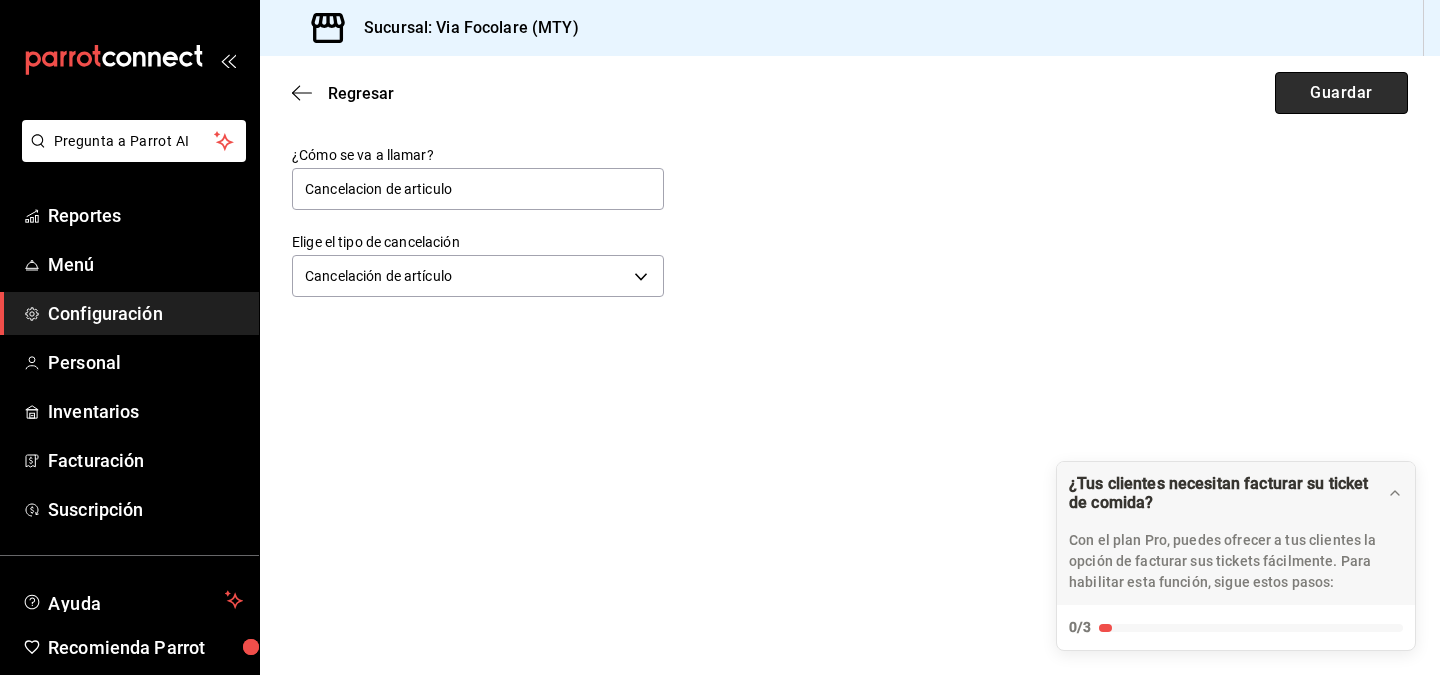 click on "Guardar" at bounding box center (1341, 93) 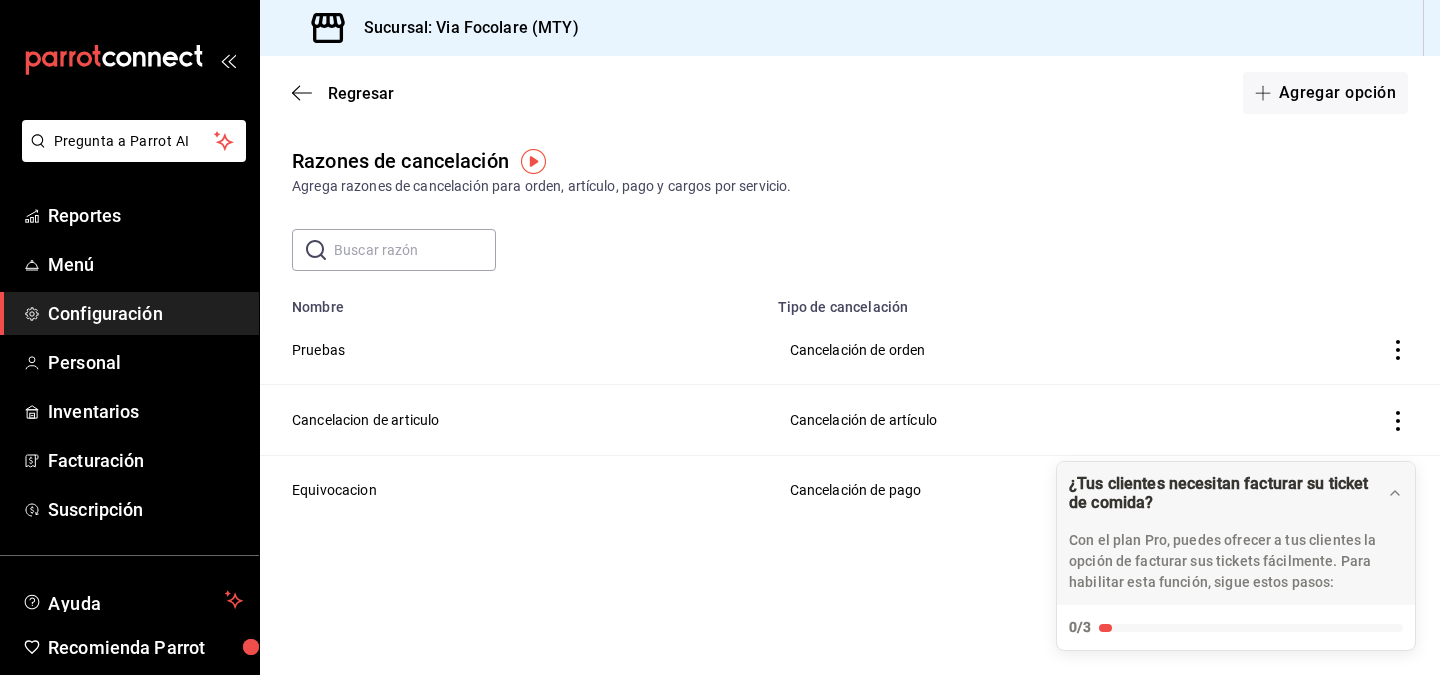 click 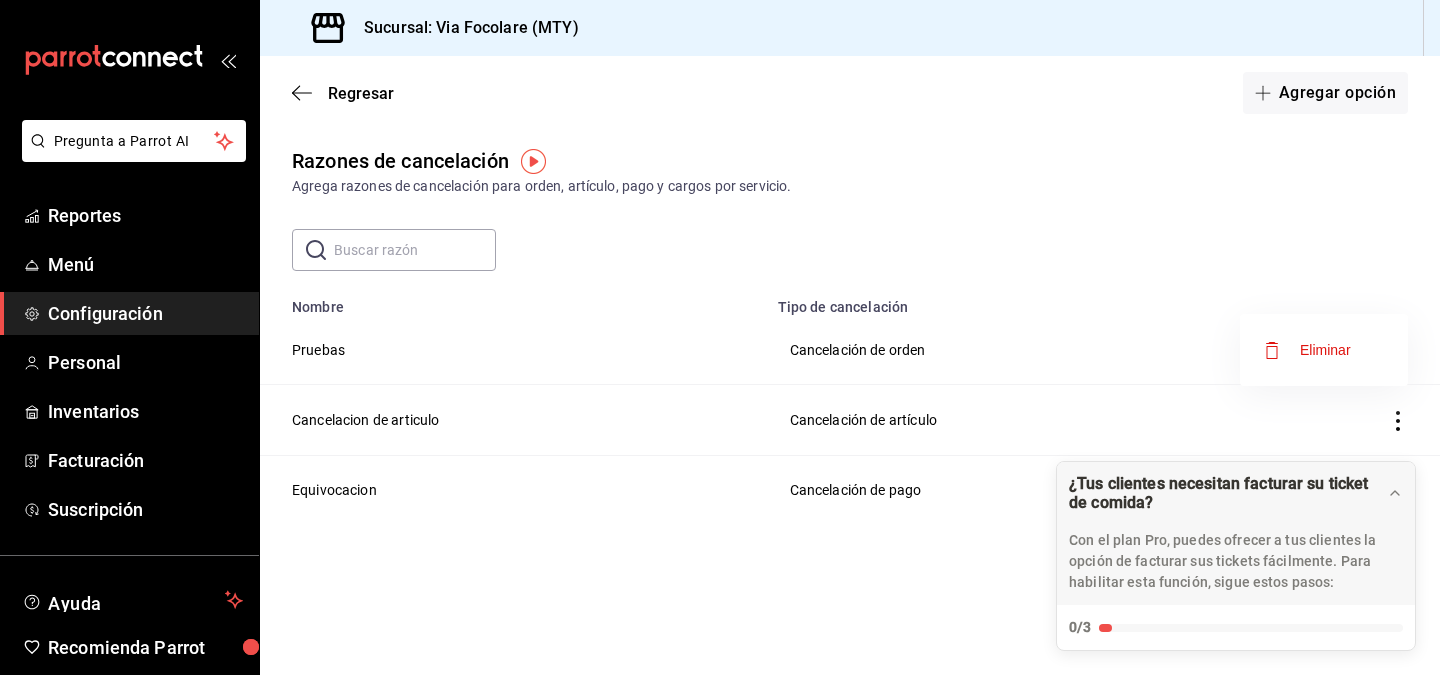click at bounding box center (720, 337) 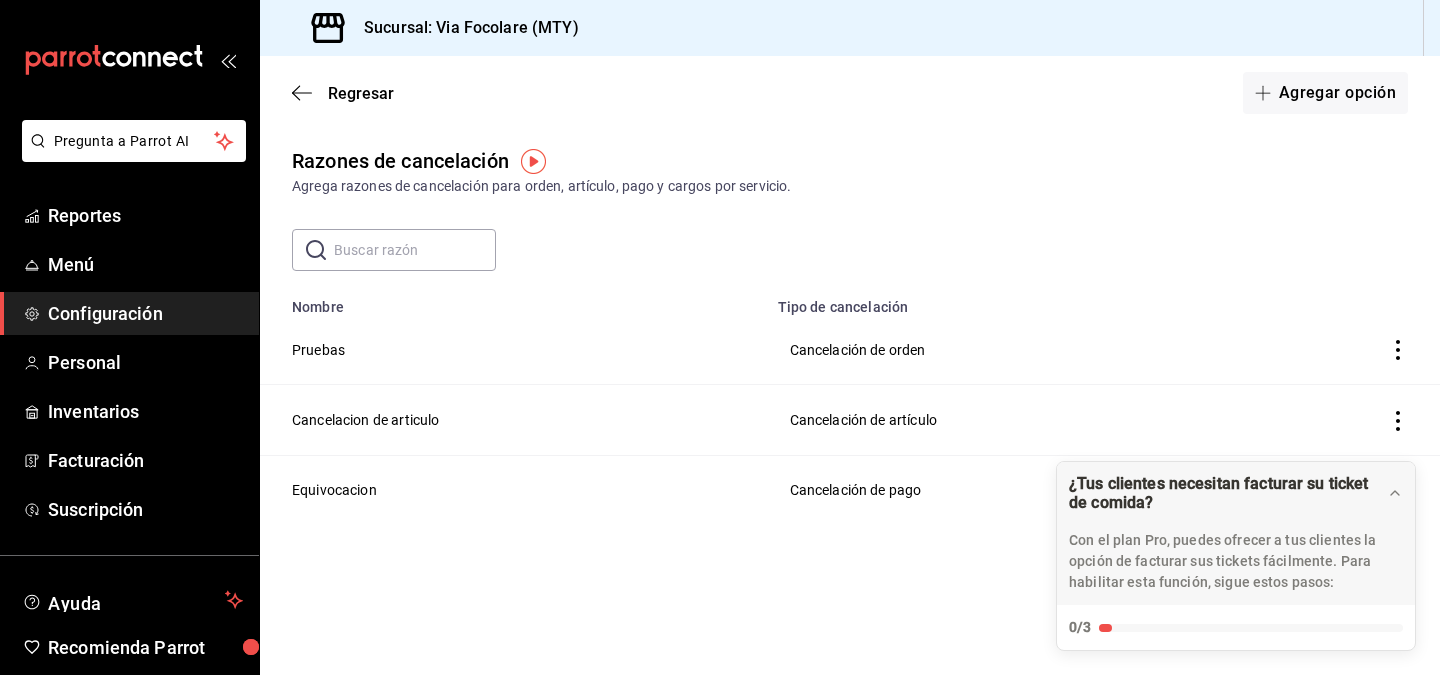 click on "Pruebas" at bounding box center [513, 350] 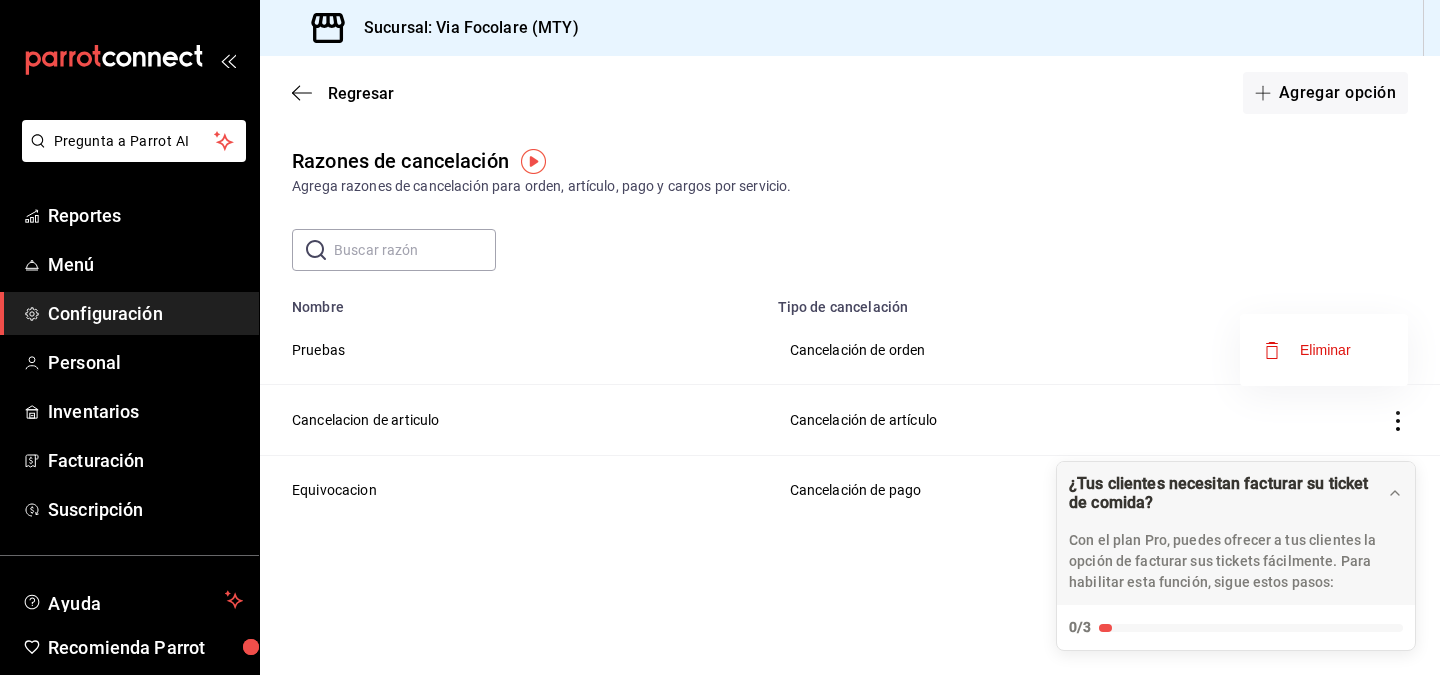 click on "Eliminar" at bounding box center [1325, 350] 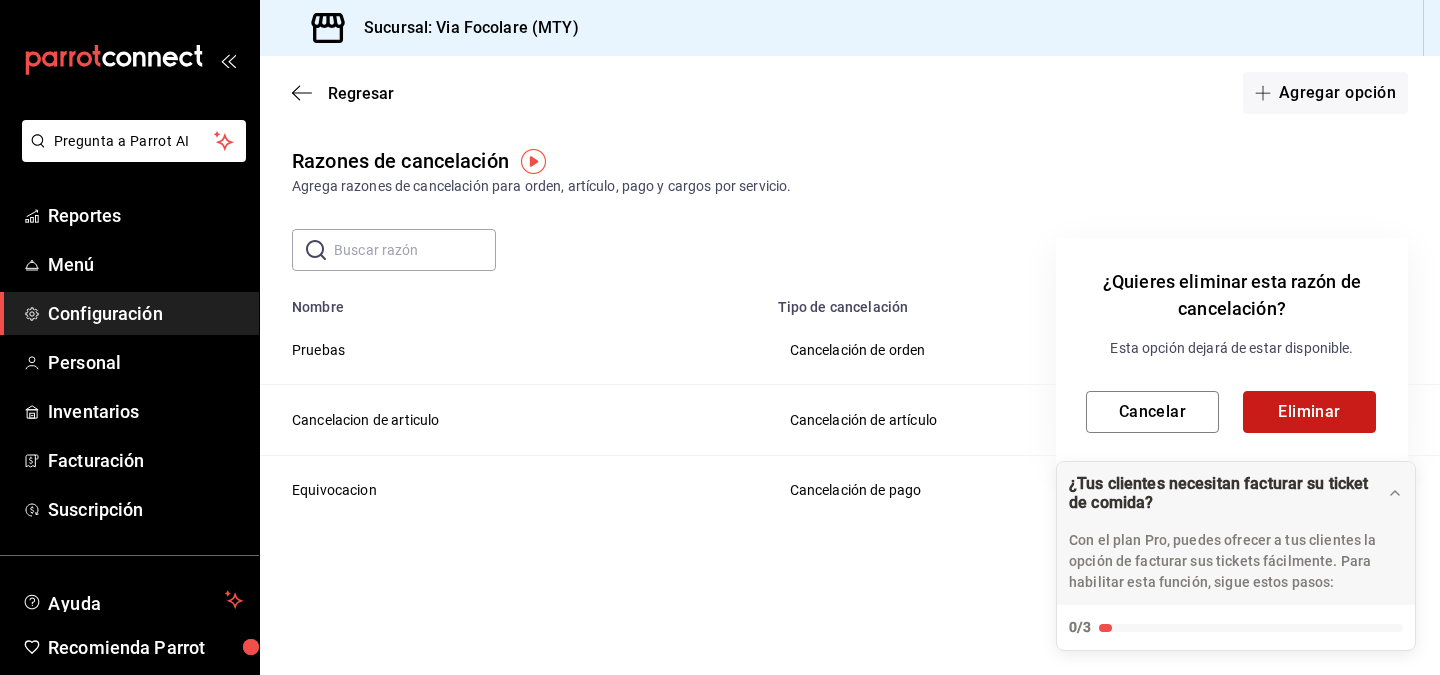 click on "Eliminar" at bounding box center [1309, 412] 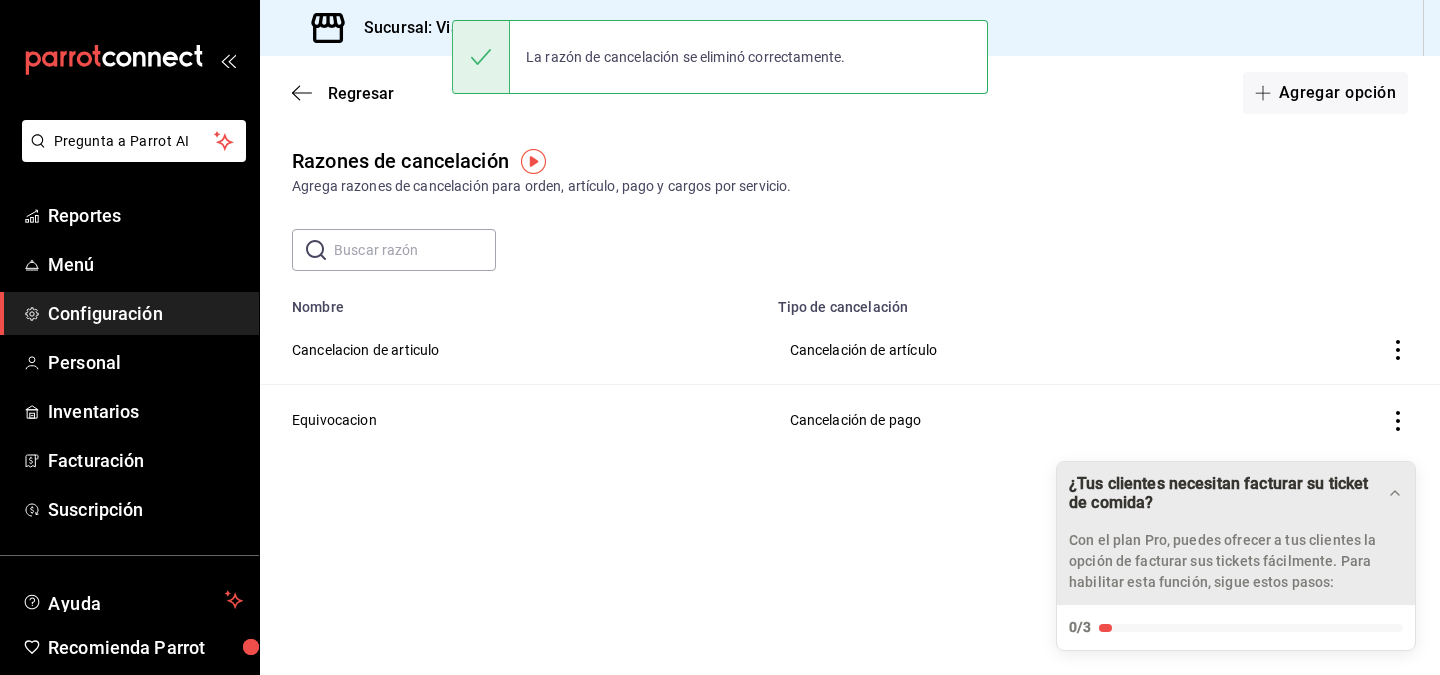 click 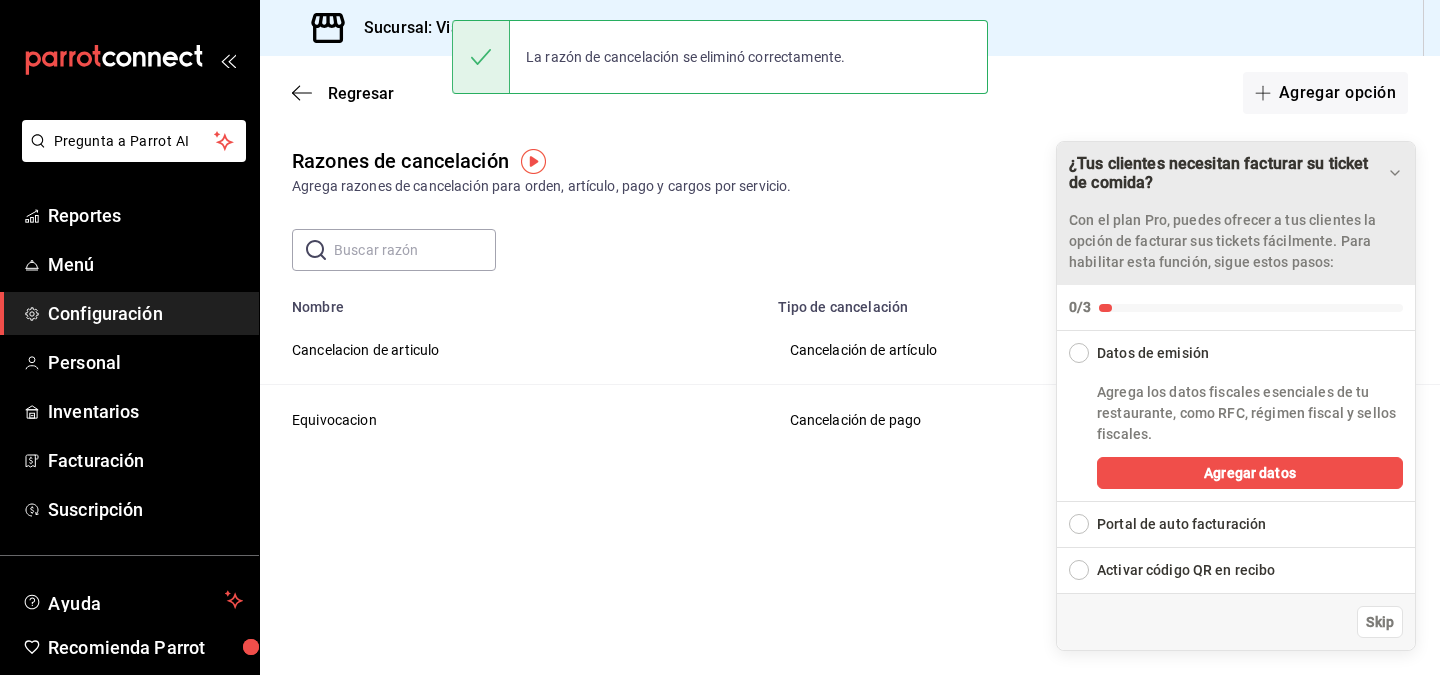 click 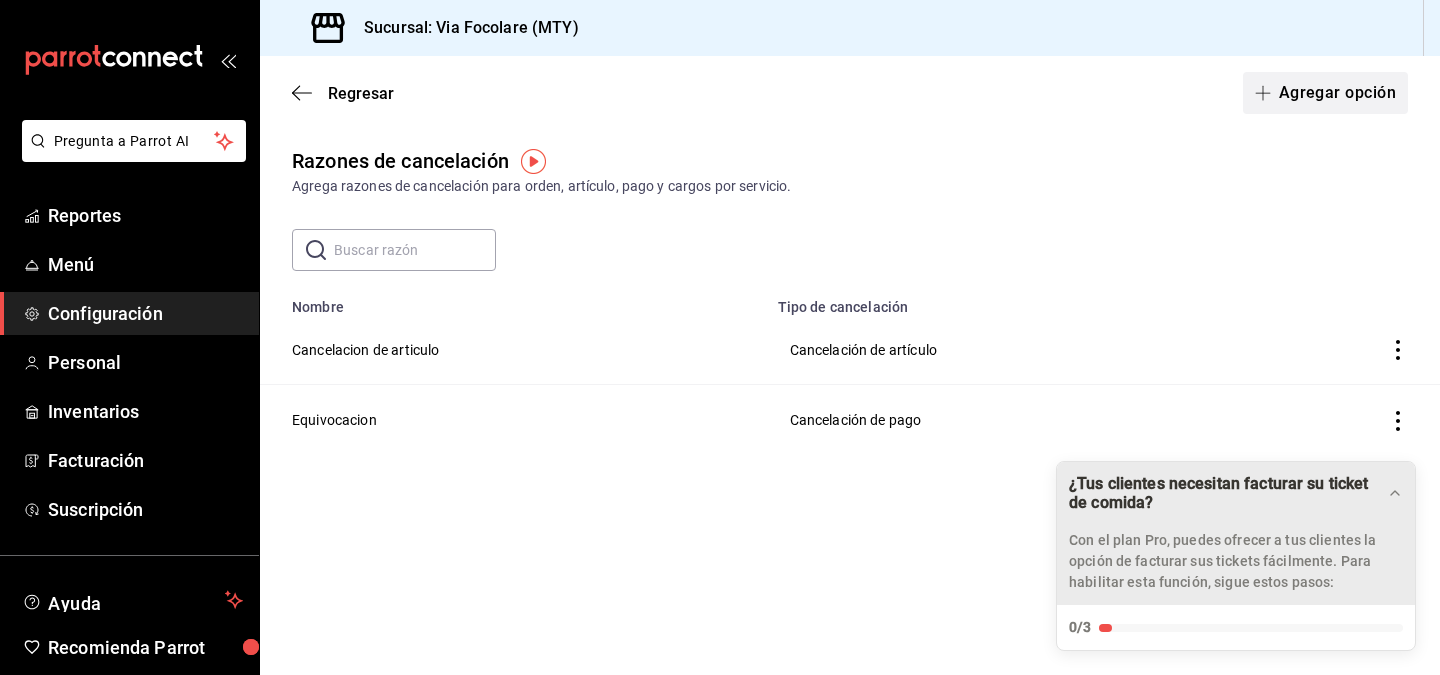 click on "Agregar opción" at bounding box center [1325, 93] 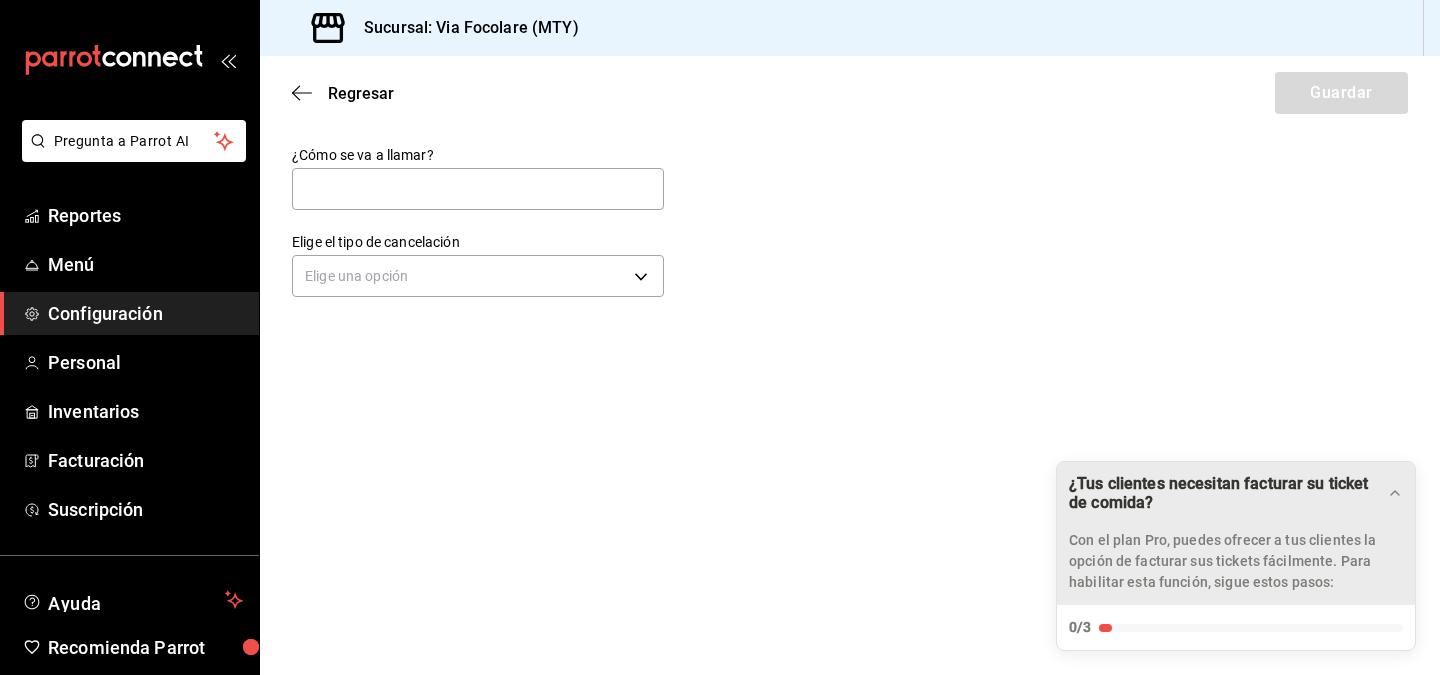 type on "O" 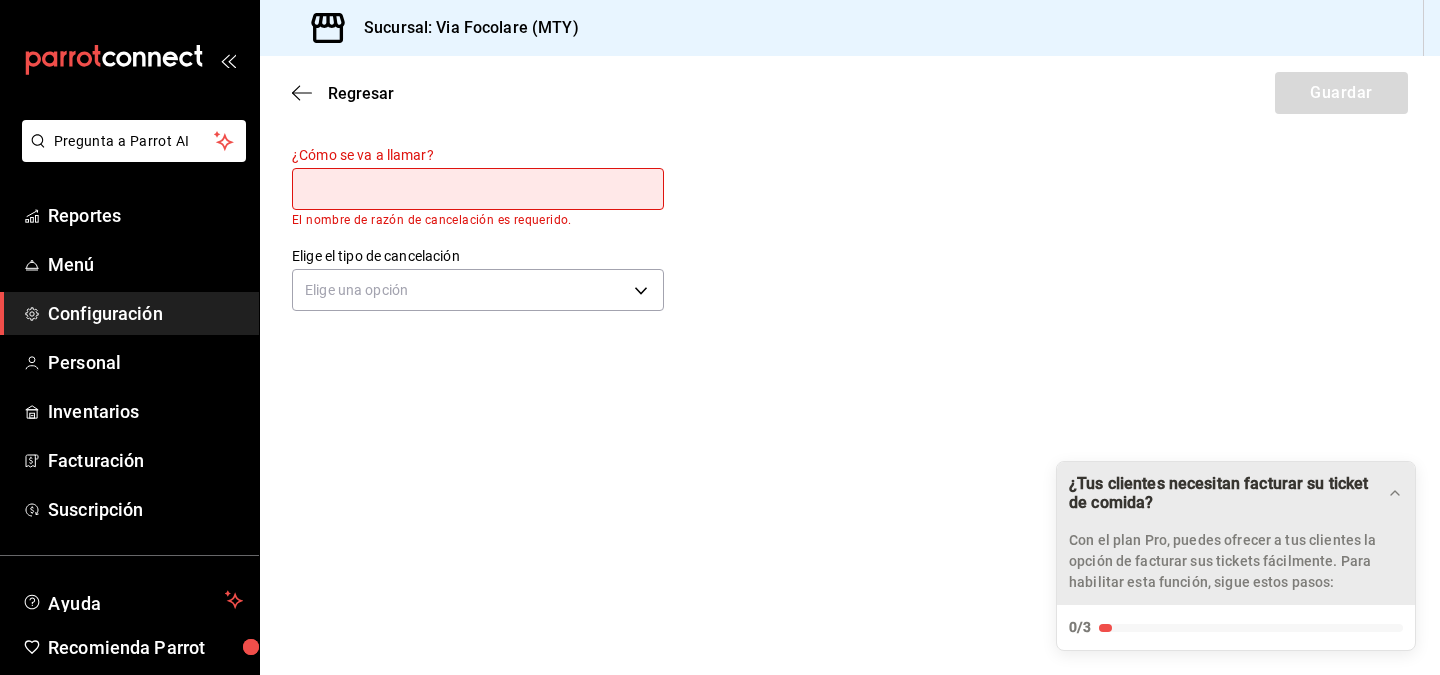 type on "c" 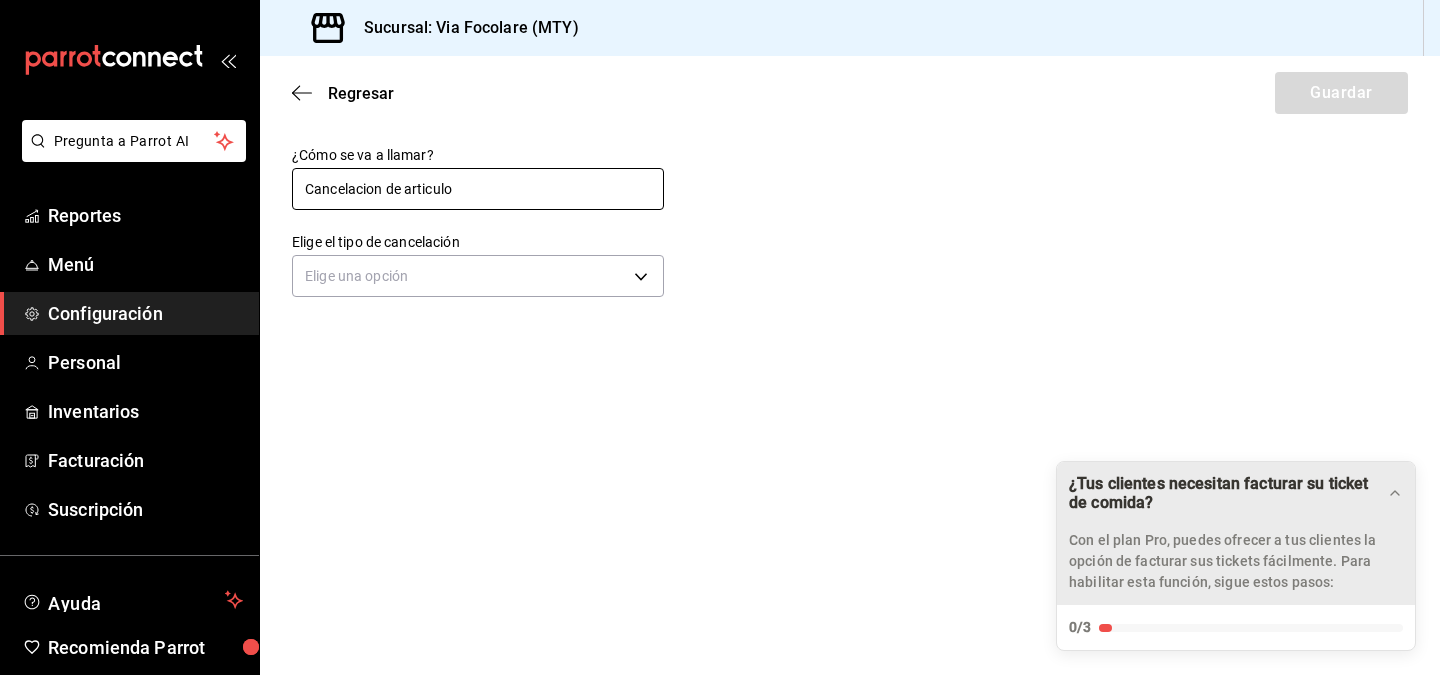 click on "Cancelacion de articulo" at bounding box center (478, 189) 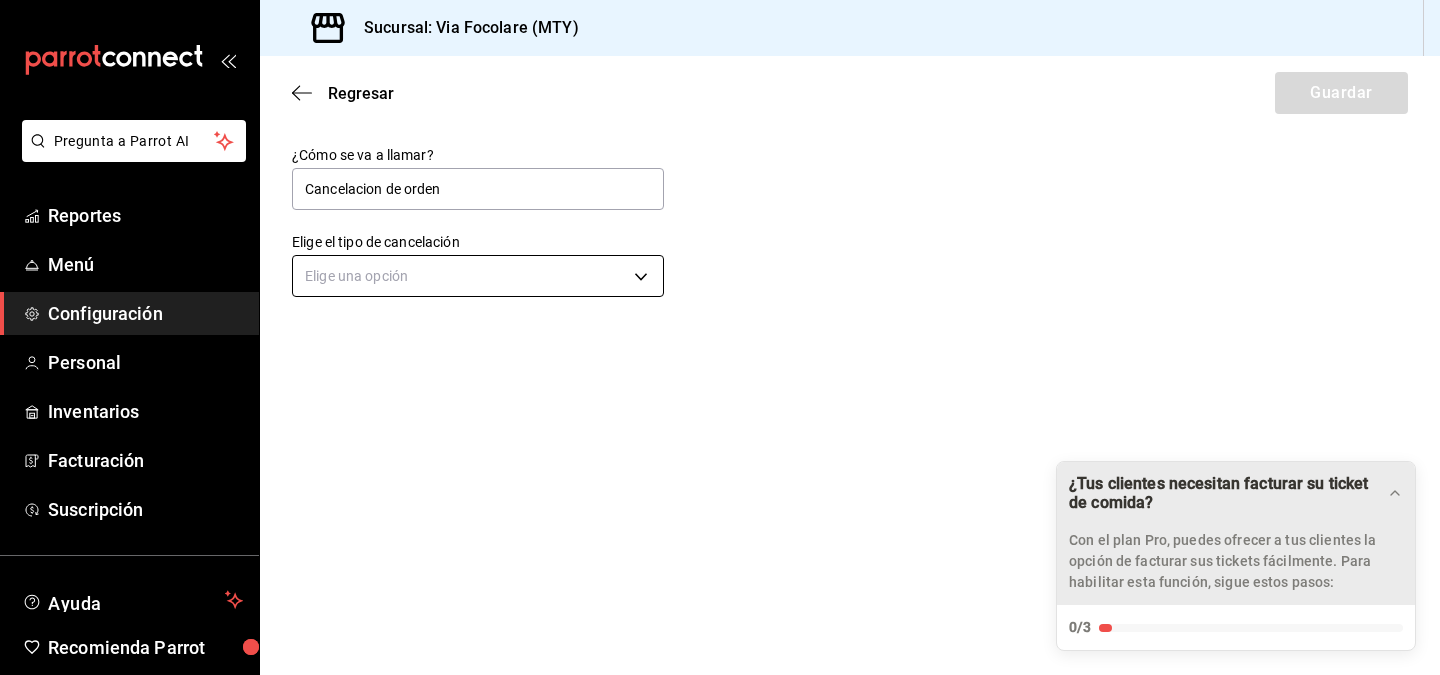type on "Cancelacion de orden" 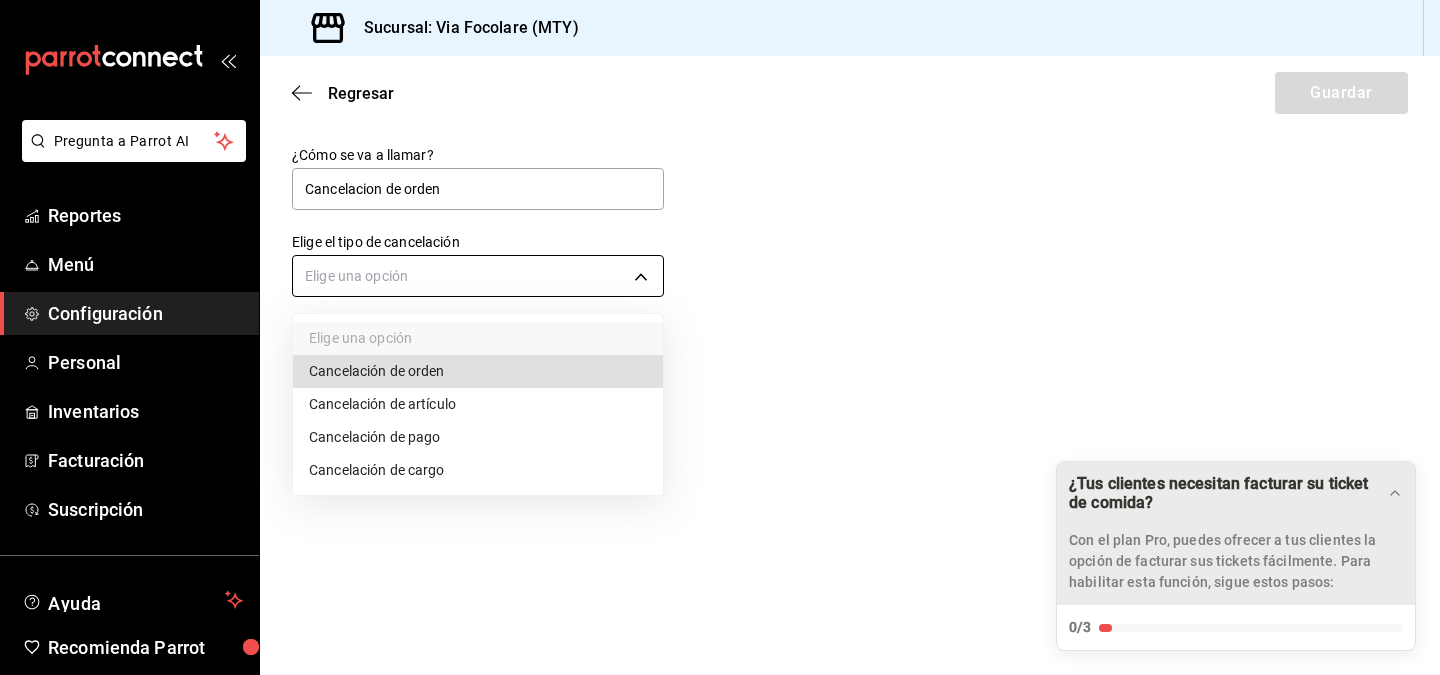 click on "Pregunta a Parrot AI Reportes   Menú   Configuración   Personal   Inventarios   Facturación   Suscripción   Ayuda Recomienda Parrot   [PERSON]   Sugerir nueva función   Sucursal: Via Focolare ([CITY]) Regresar Guardar ¿Cómo se va a llamar? Cancelacion de orden Elige el tipo de cancelación Elige una opción ¿Tus clientes necesitan facturar su ticket de comida? Con el plan Pro, puedes ofrecer a tus clientes la opción de facturar sus tickets fácilmente. Para habilitar esta función, sigue estos pasos: 0/3 Datos de emisión Agrega los datos fiscales esenciales de tu restaurante, como RFC, régimen fiscal y sellos fiscales. Agregar datos Portal de auto facturación Configura tu portal para que los clientes generen sus facturas su ticket. Configura tu portal Activar código QR en recibo Activa el QR en el recibo desde configuración del portal. Ir a Personalizar recibo GANA 1 MES GRATIS EN TU SUSCRIPCIÓN AQUÍ Ver video tutorial Ir a video Pregunta a Parrot AI Reportes   Menú   Configuración" at bounding box center (720, 337) 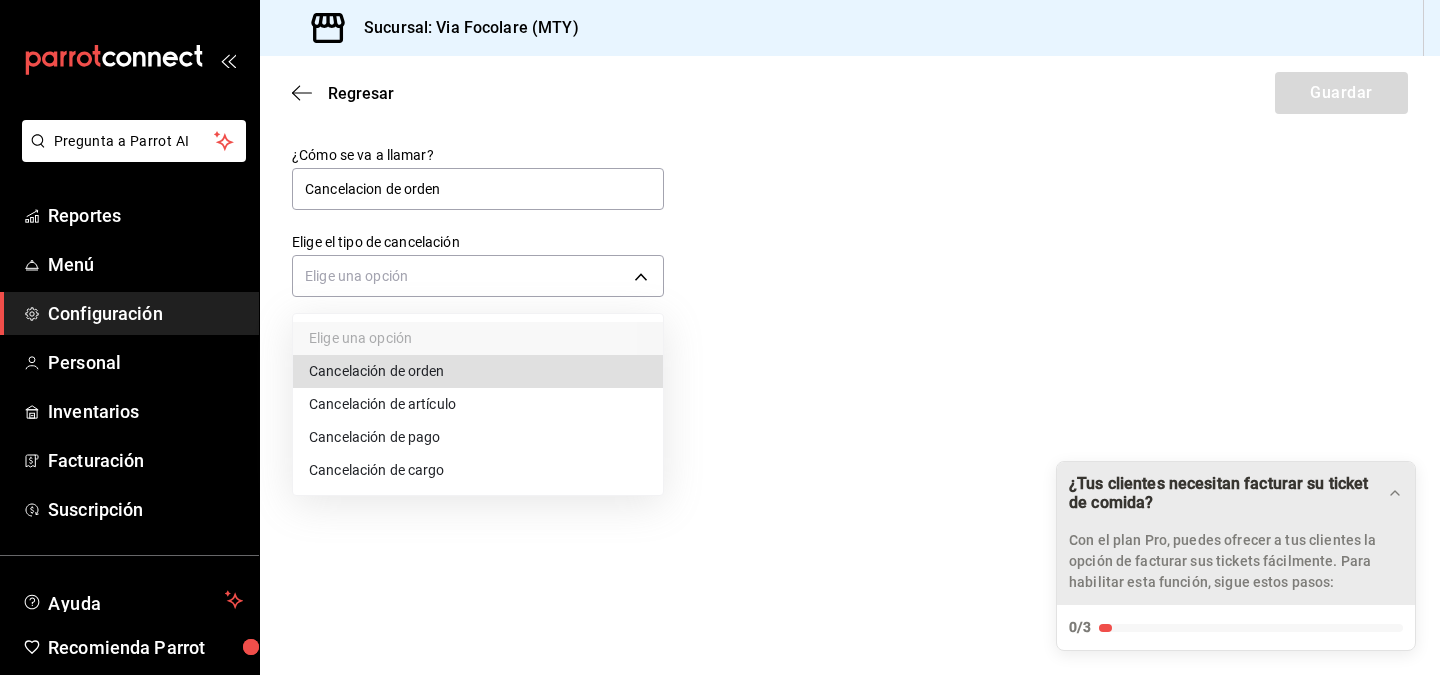 click on "Cancelación de orden" at bounding box center [478, 371] 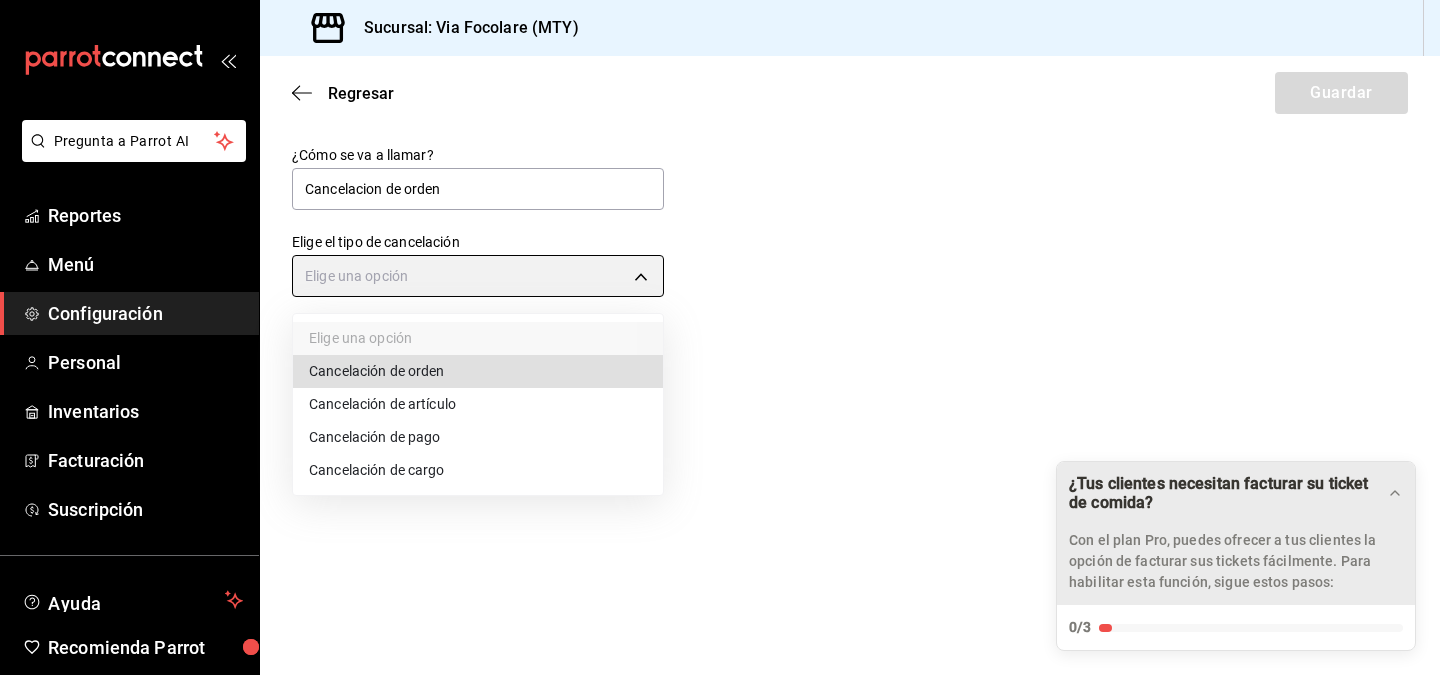 type on "ORDER" 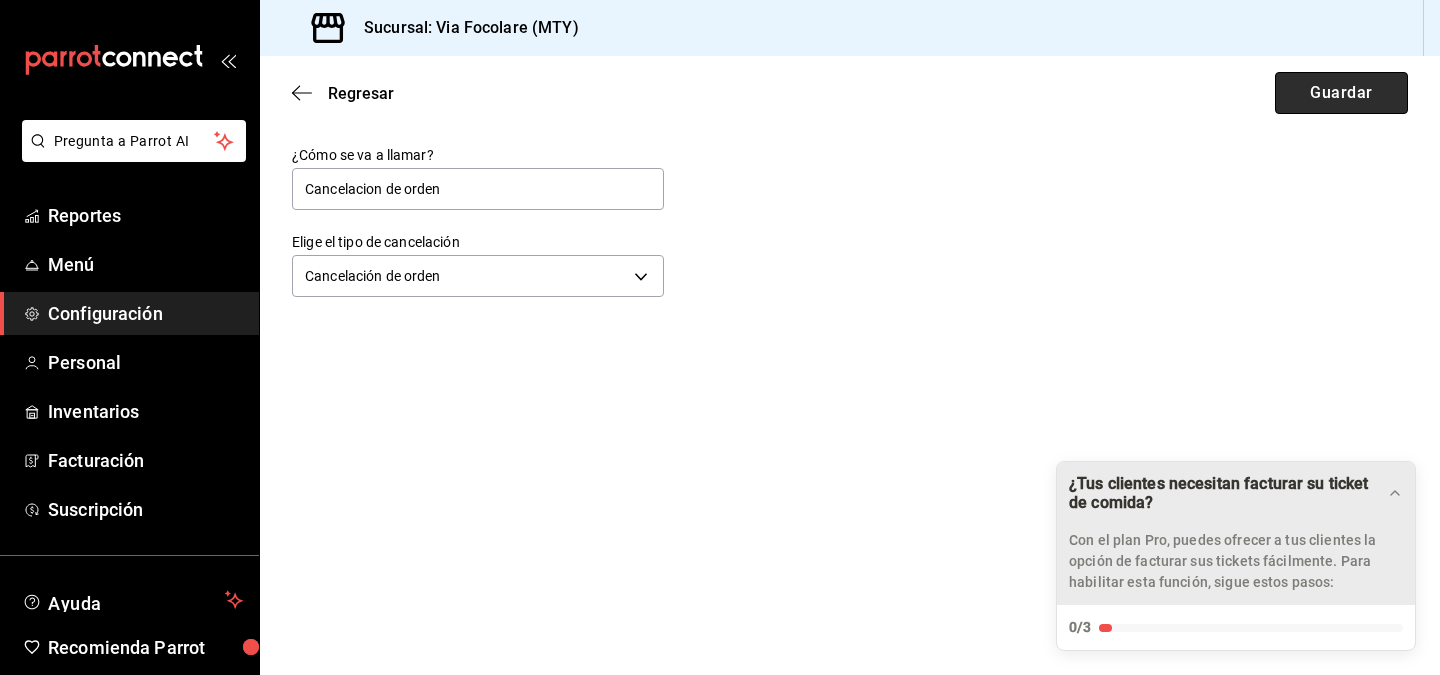 click on "Guardar" at bounding box center (1341, 93) 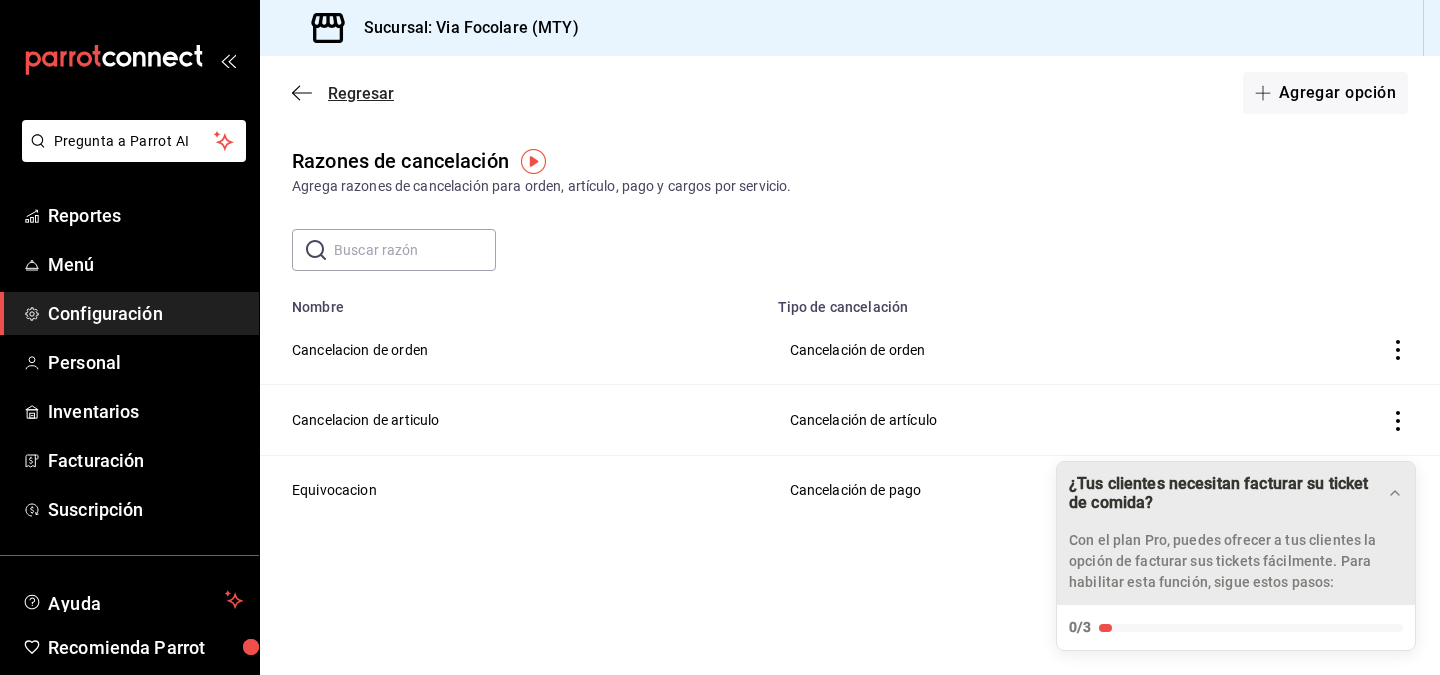 click on "Regresar" at bounding box center (343, 93) 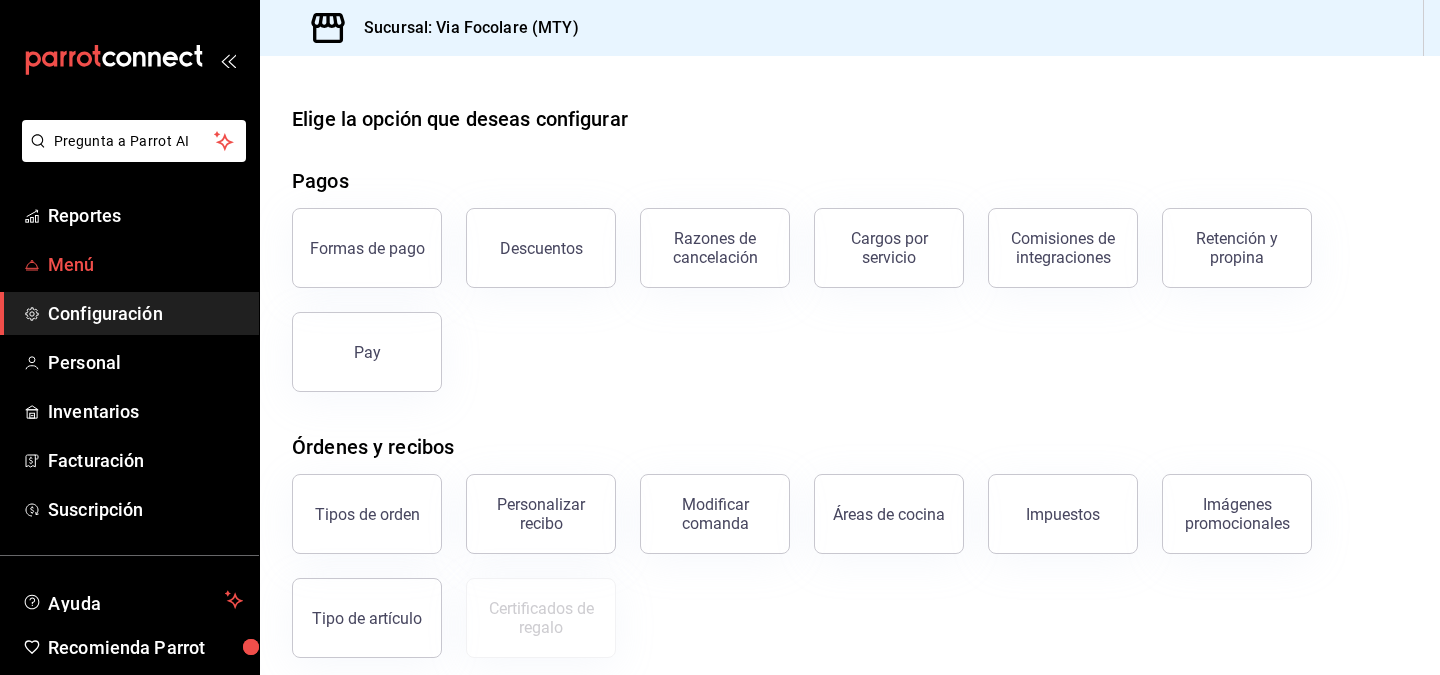 click on "Menú" at bounding box center (145, 264) 